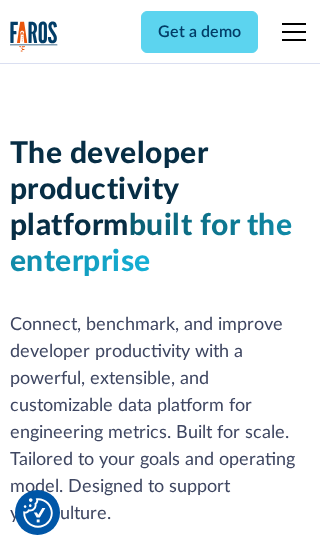 scroll, scrollTop: 0, scrollLeft: 0, axis: both 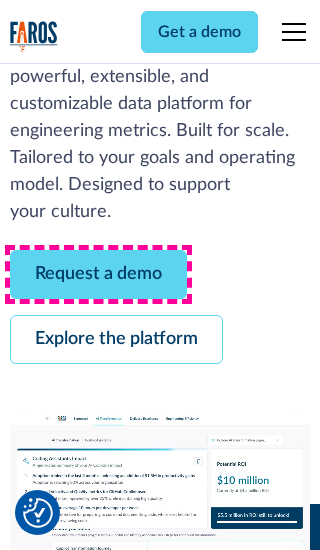 click on "Request a demo" at bounding box center [98, 274] 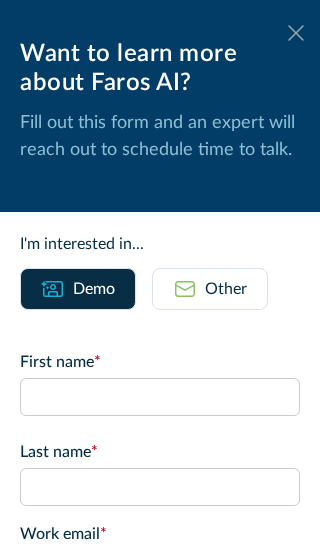 click 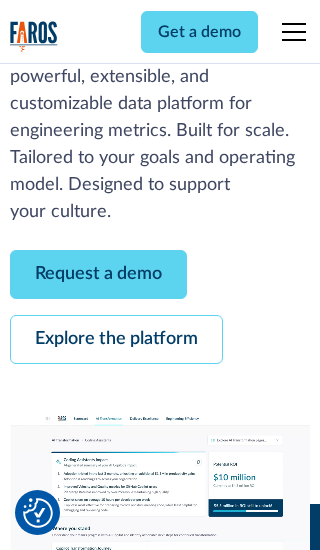 scroll, scrollTop: 367, scrollLeft: 0, axis: vertical 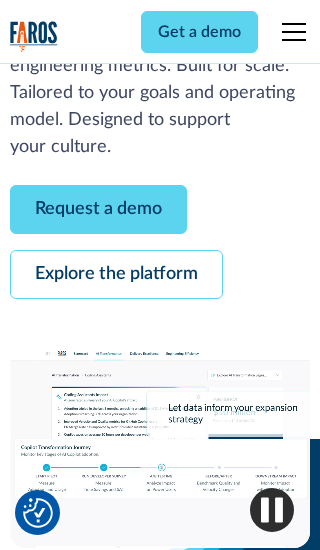 click on "Explore the platform" at bounding box center (116, 274) 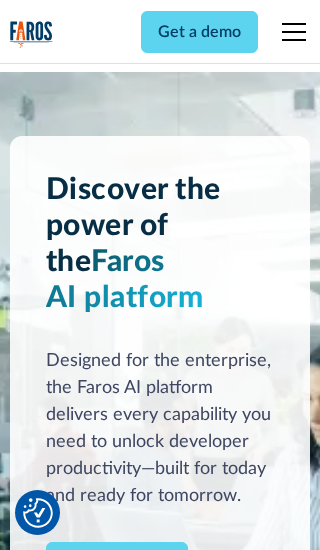 scroll, scrollTop: 0, scrollLeft: 0, axis: both 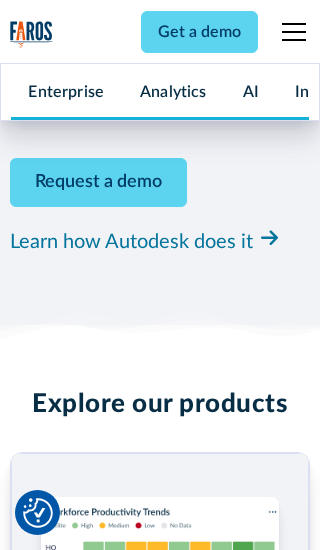 click on "Pricing" at bounding box center (34, 2462) 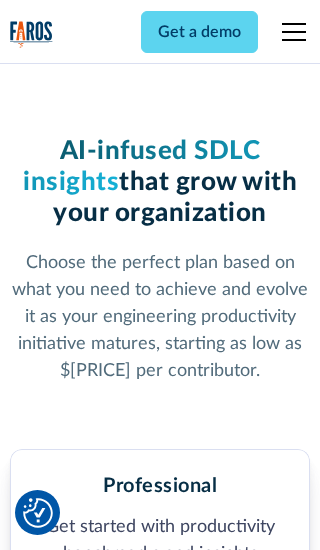 scroll, scrollTop: 0, scrollLeft: 0, axis: both 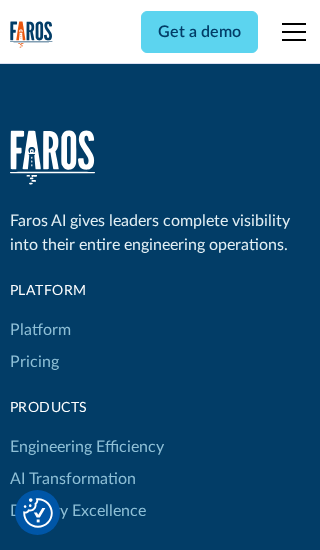 click on "Platform" at bounding box center [40, 330] 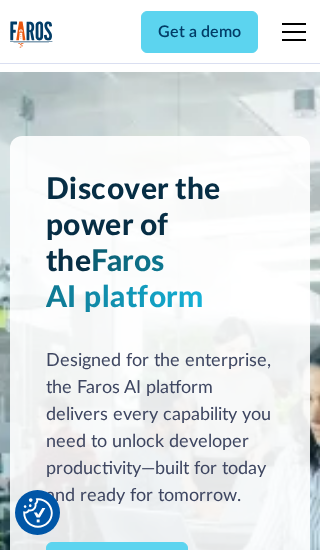 scroll, scrollTop: 0, scrollLeft: 0, axis: both 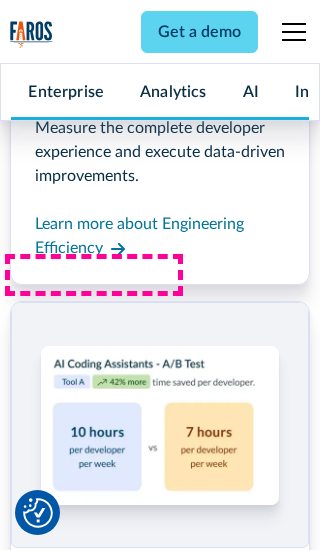 click on "Coding Assistant Impact" at bounding box center (95, 2431) 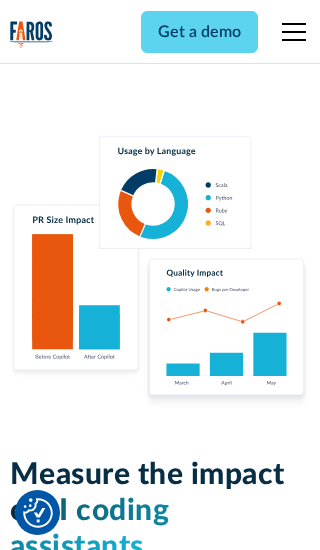 scroll, scrollTop: 0, scrollLeft: 0, axis: both 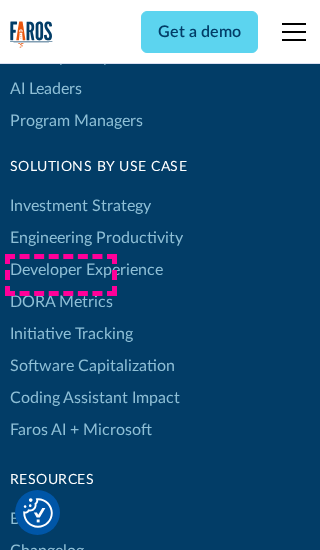 click on "DORA Metrics" at bounding box center [61, 302] 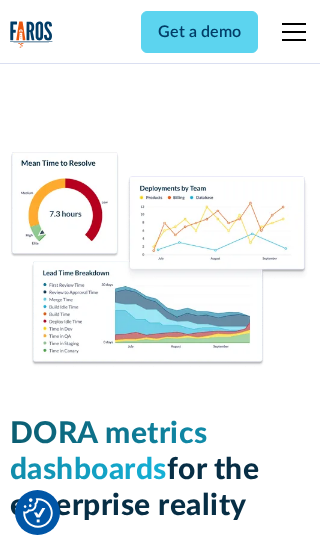 scroll, scrollTop: 0, scrollLeft: 0, axis: both 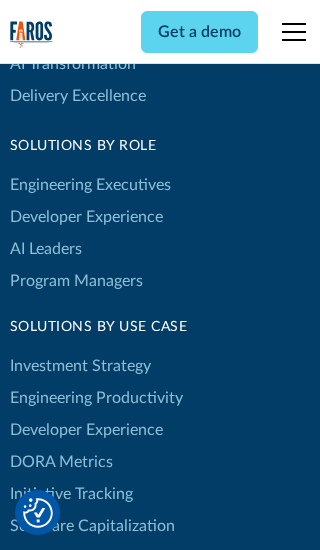 click on "Blog" at bounding box center [25, 679] 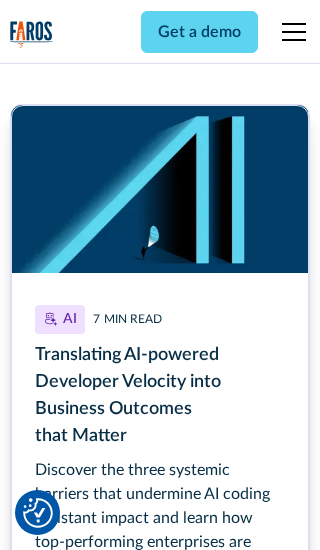 scroll, scrollTop: 0, scrollLeft: 0, axis: both 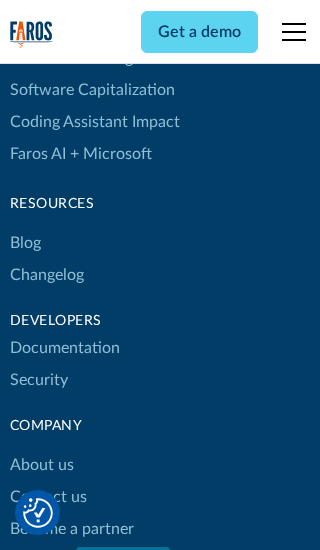 click on "Changelog" at bounding box center [47, 275] 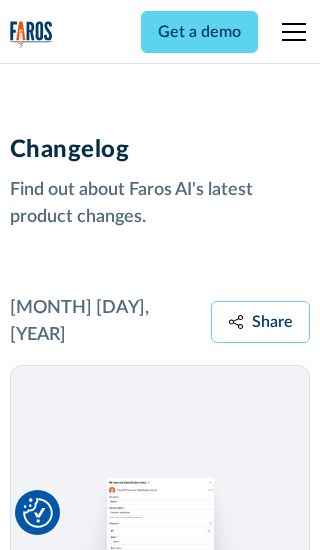 scroll, scrollTop: 0, scrollLeft: 0, axis: both 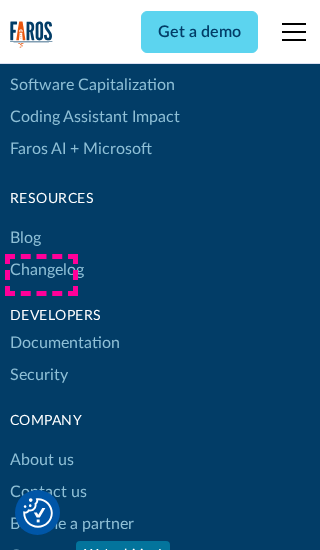 click on "About us" at bounding box center (42, 460) 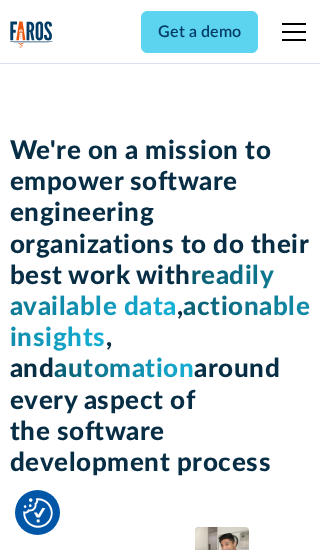 scroll, scrollTop: 0, scrollLeft: 0, axis: both 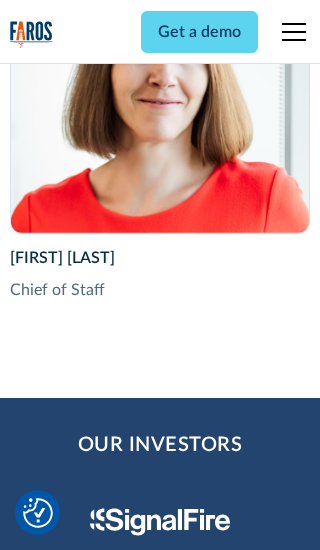 click on "Contact us" at bounding box center (48, 2829) 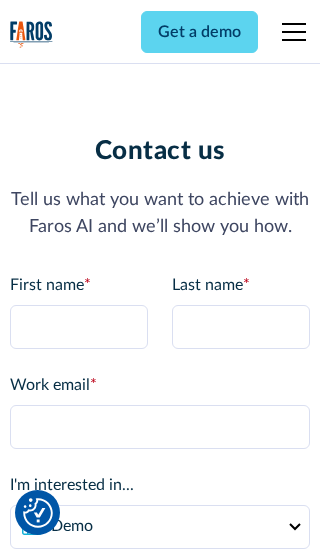 scroll, scrollTop: 0, scrollLeft: 0, axis: both 